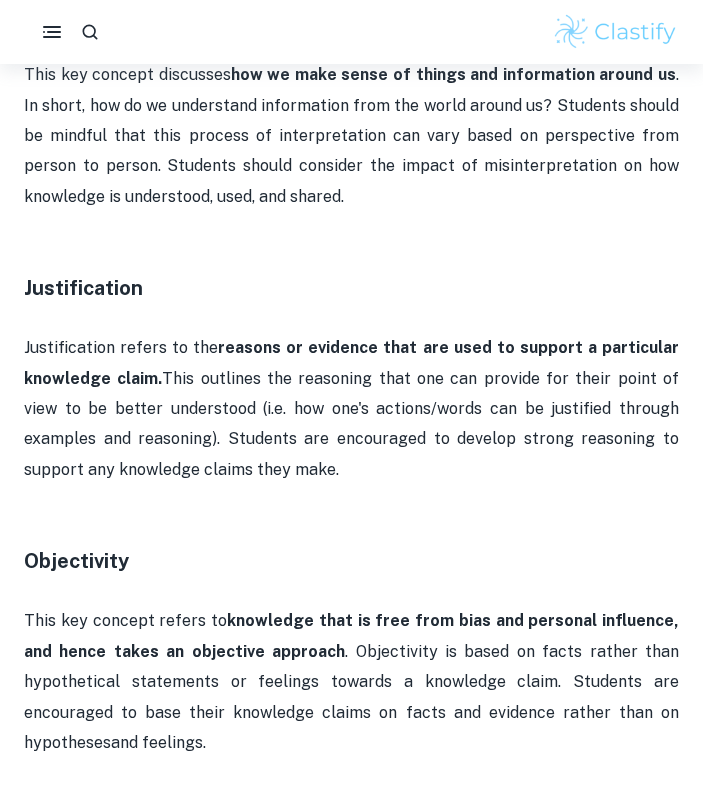 scroll, scrollTop: 2573, scrollLeft: 0, axis: vertical 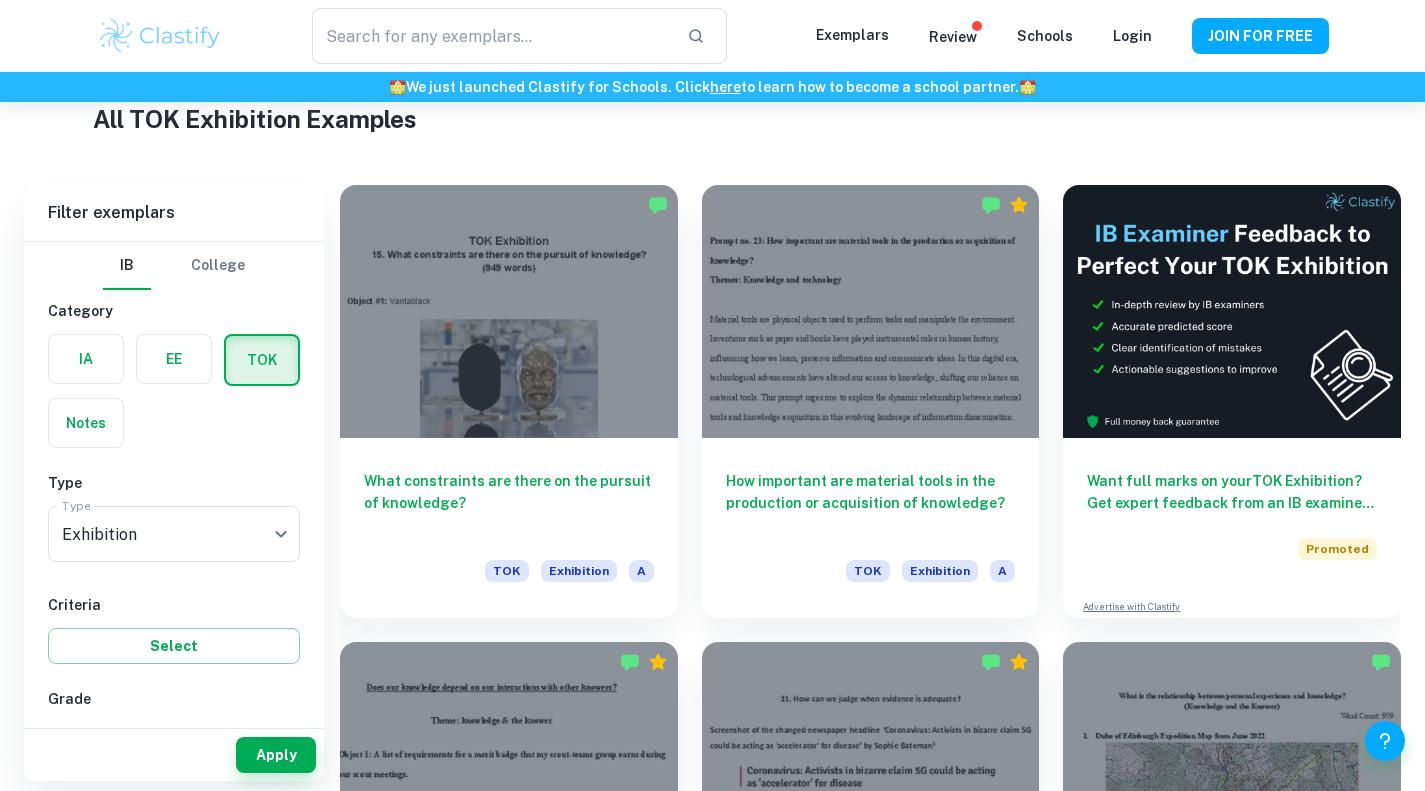 checkbox on "true" 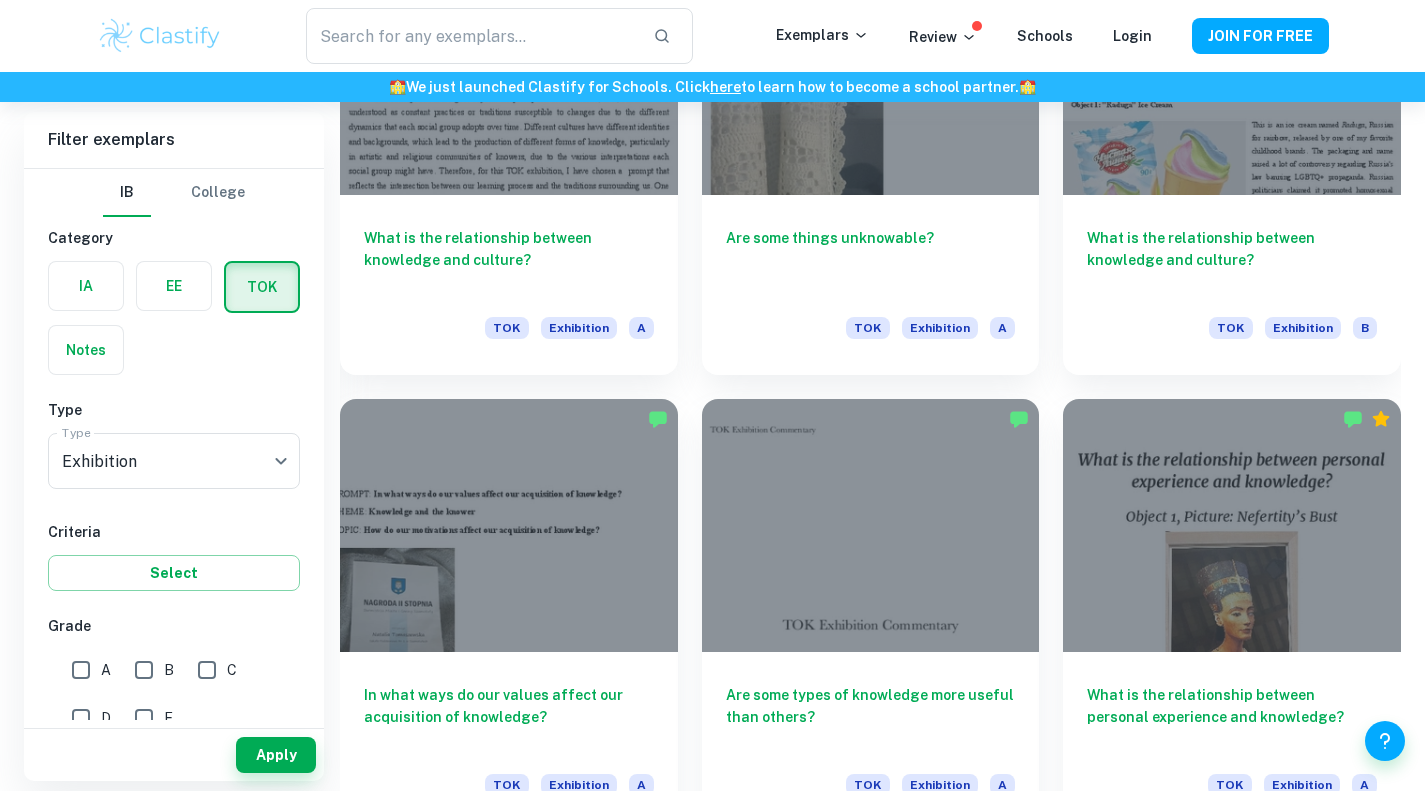 scroll, scrollTop: 2562, scrollLeft: 0, axis: vertical 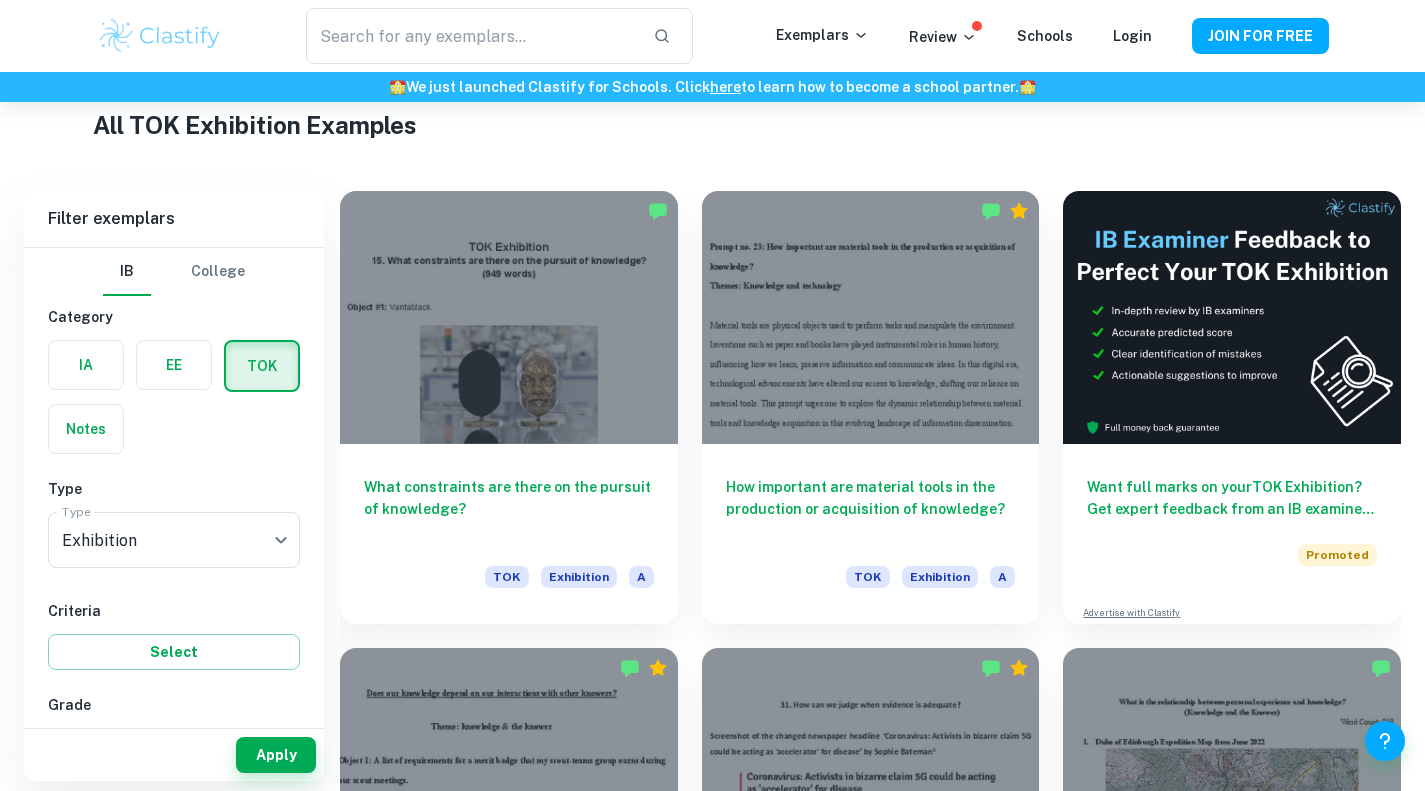 click at bounding box center (871, 317) 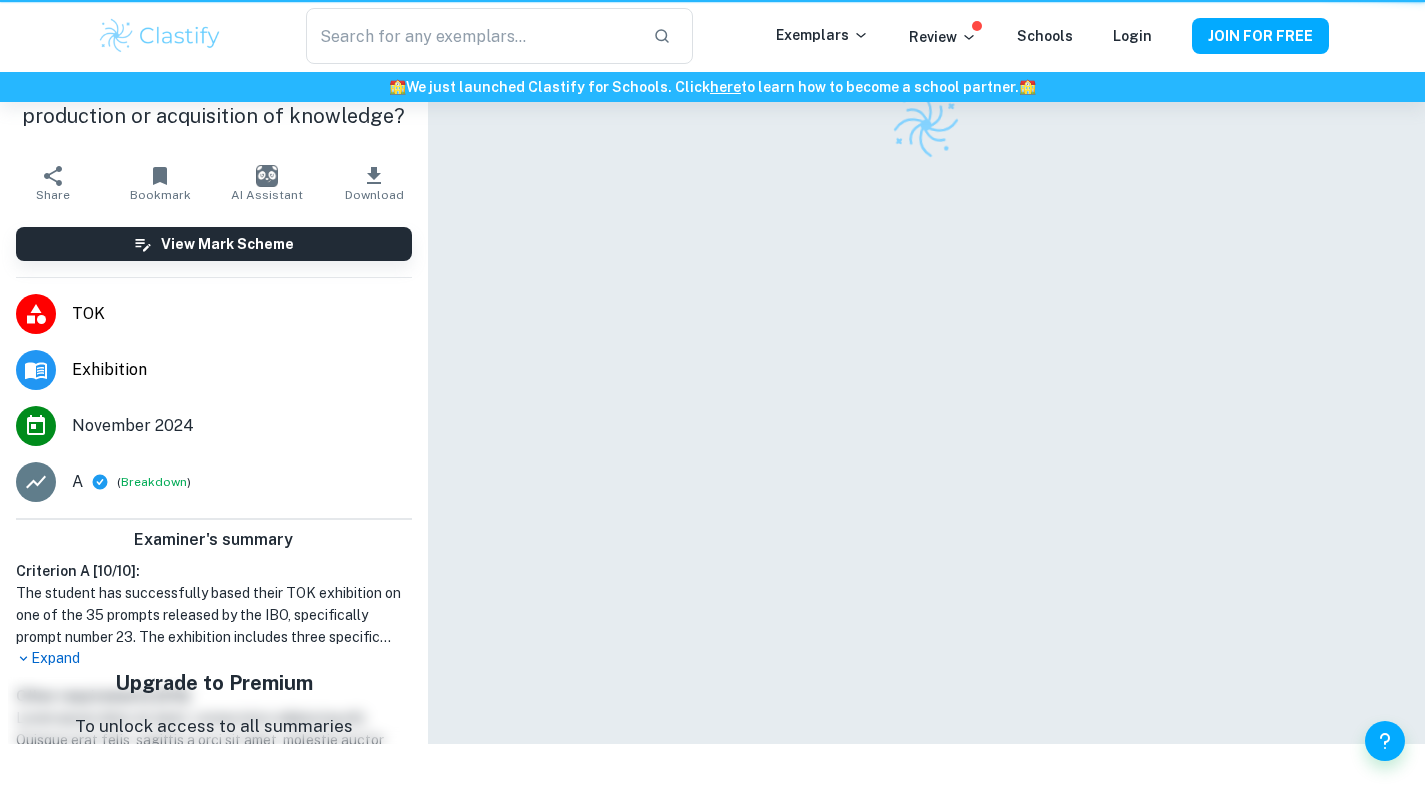 scroll, scrollTop: 0, scrollLeft: 0, axis: both 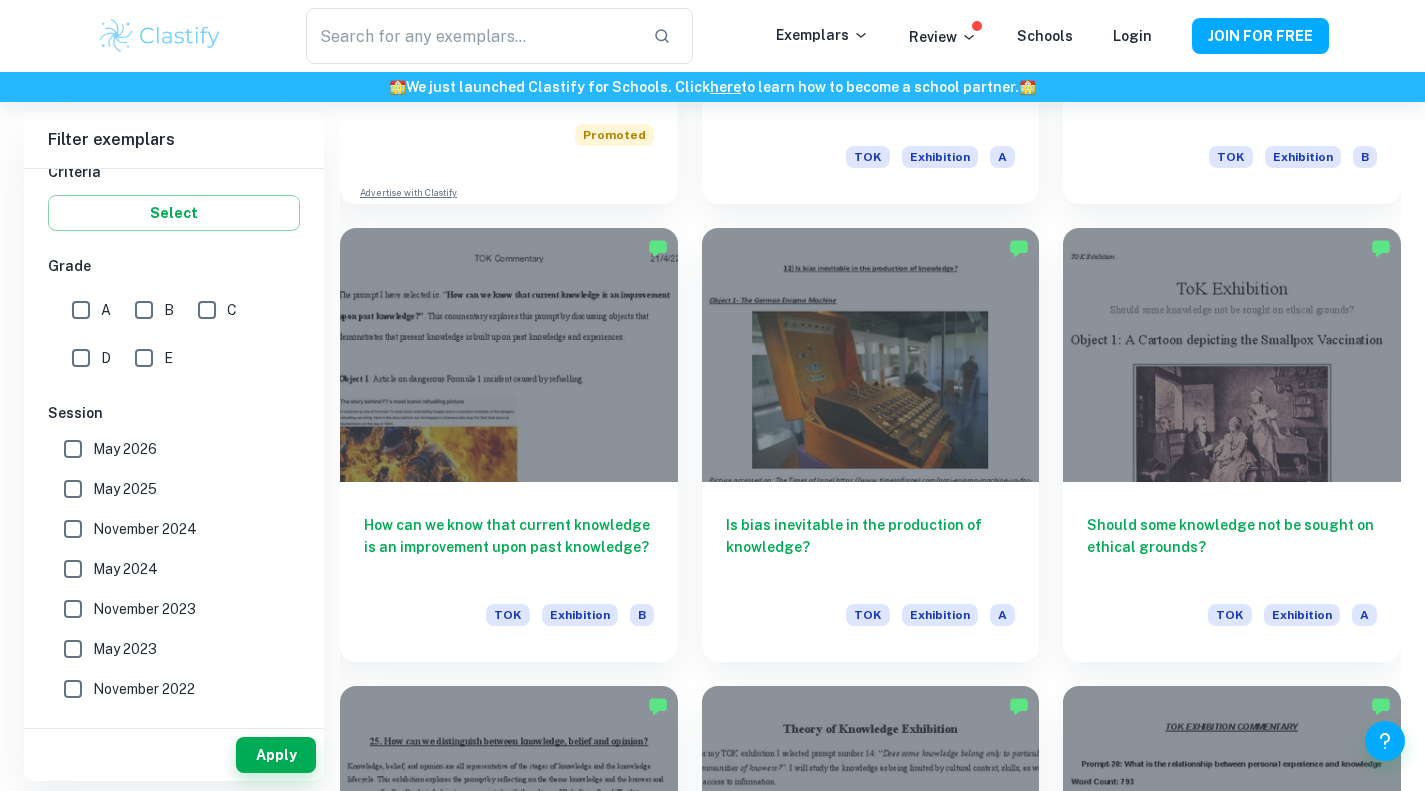 click on "Is bias inevitable in the production of knowledge? TOK Exhibition A" at bounding box center (871, 572) 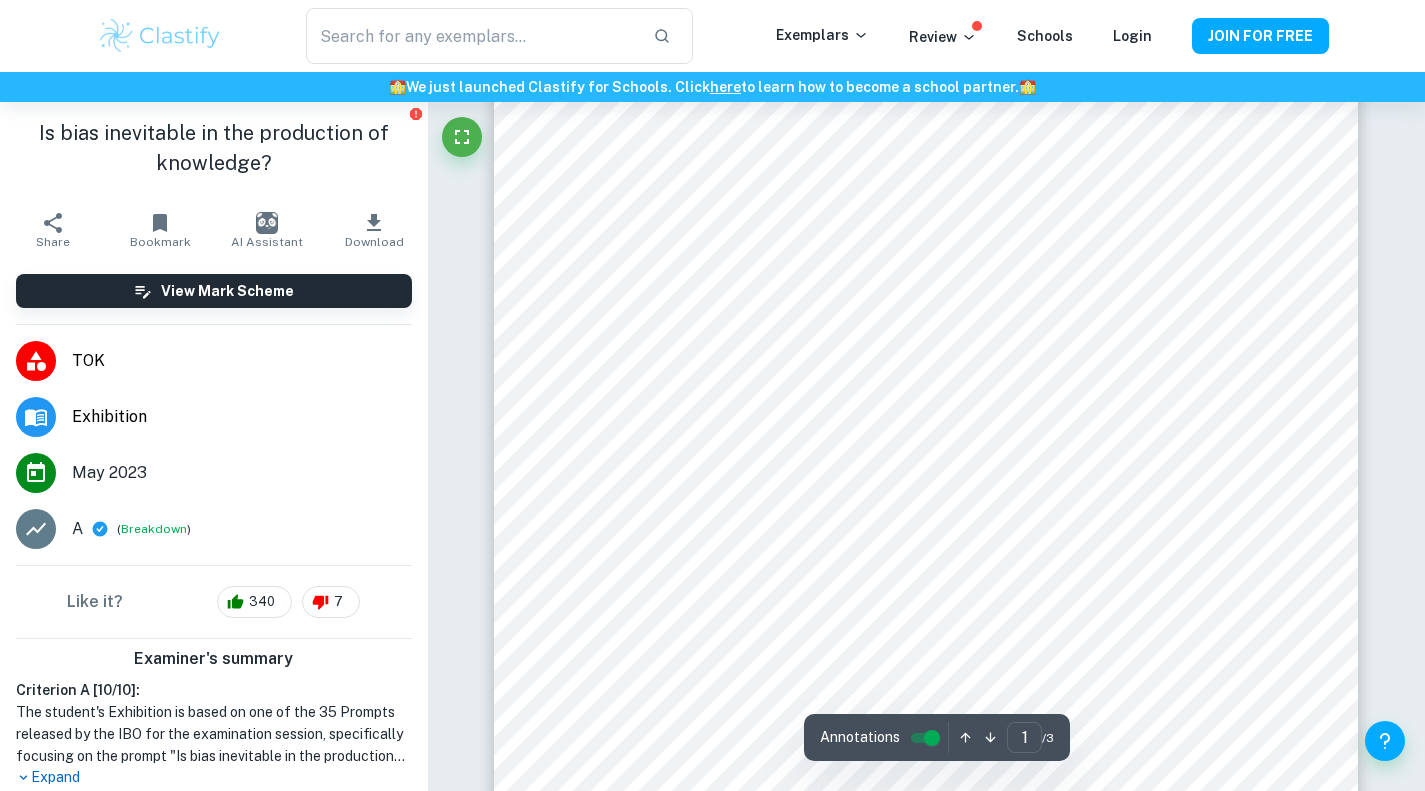 scroll, scrollTop: 439, scrollLeft: 0, axis: vertical 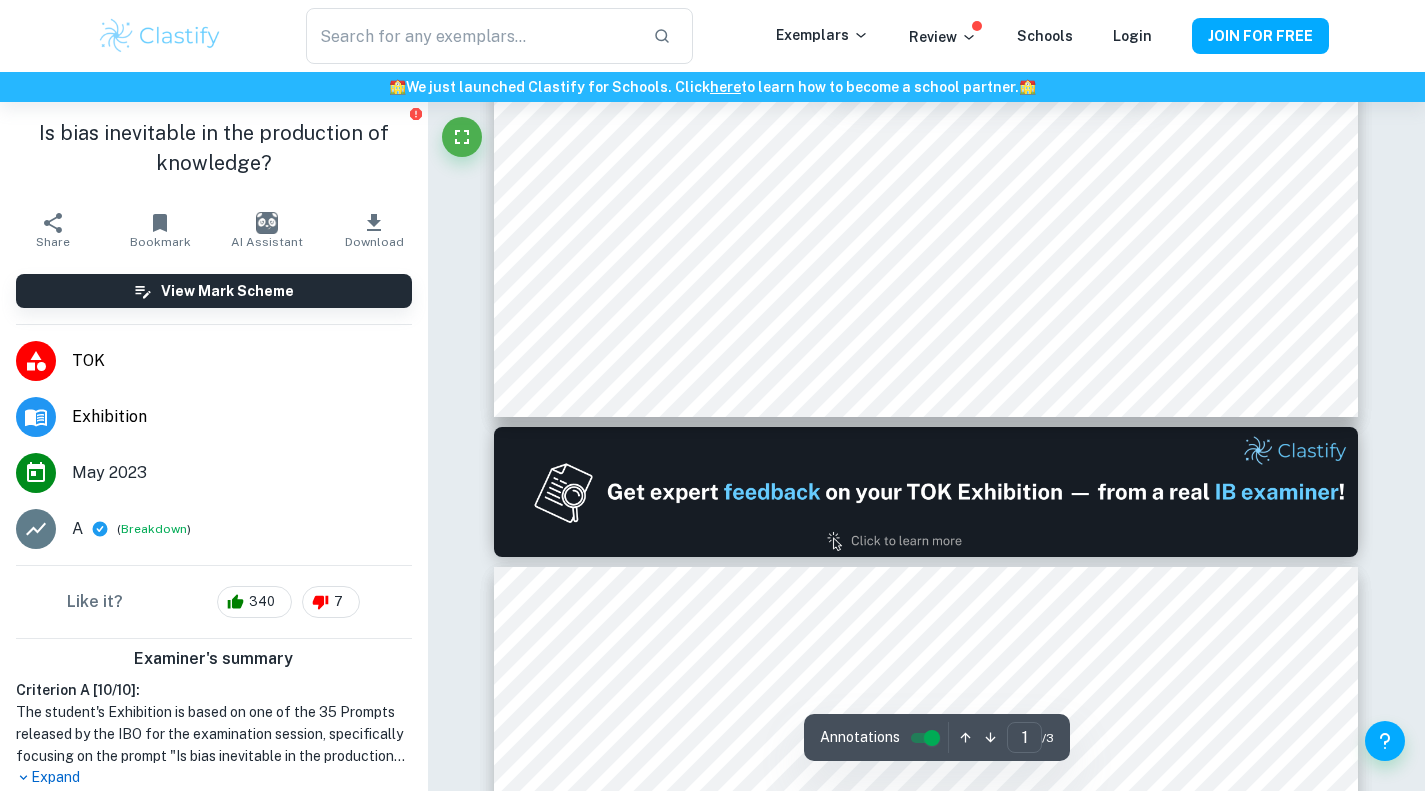 type on "2" 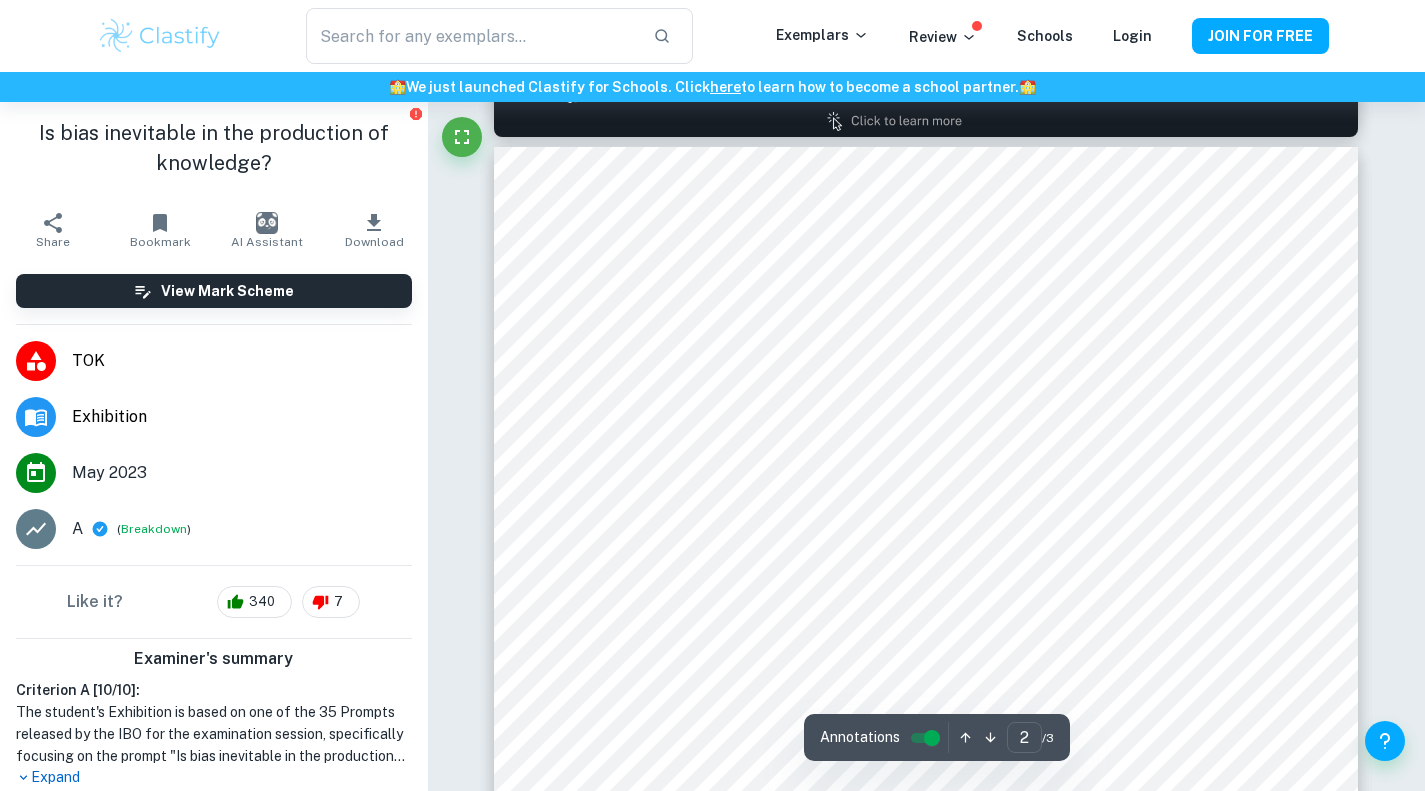 scroll, scrollTop: 1385, scrollLeft: 0, axis: vertical 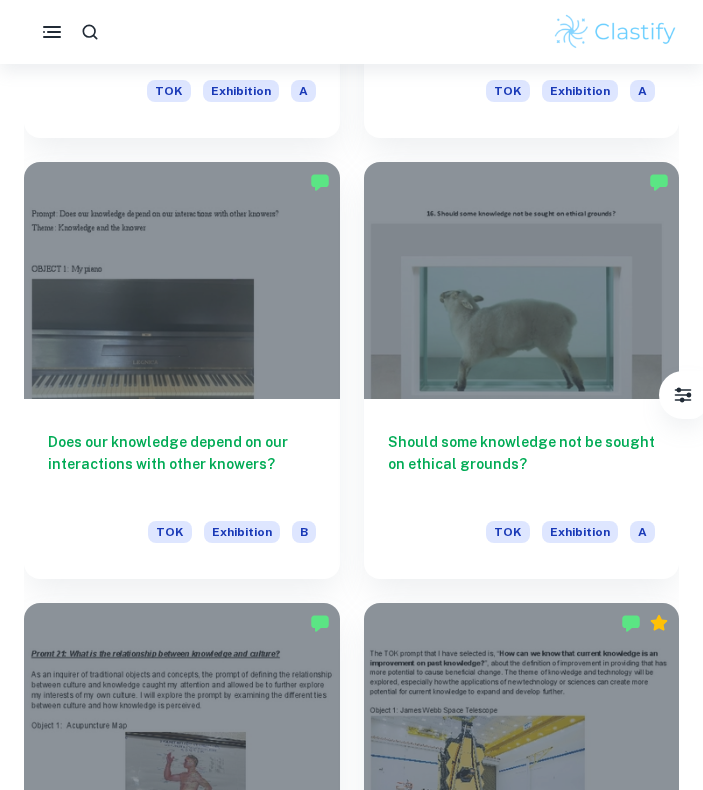 click at bounding box center (522, 280) 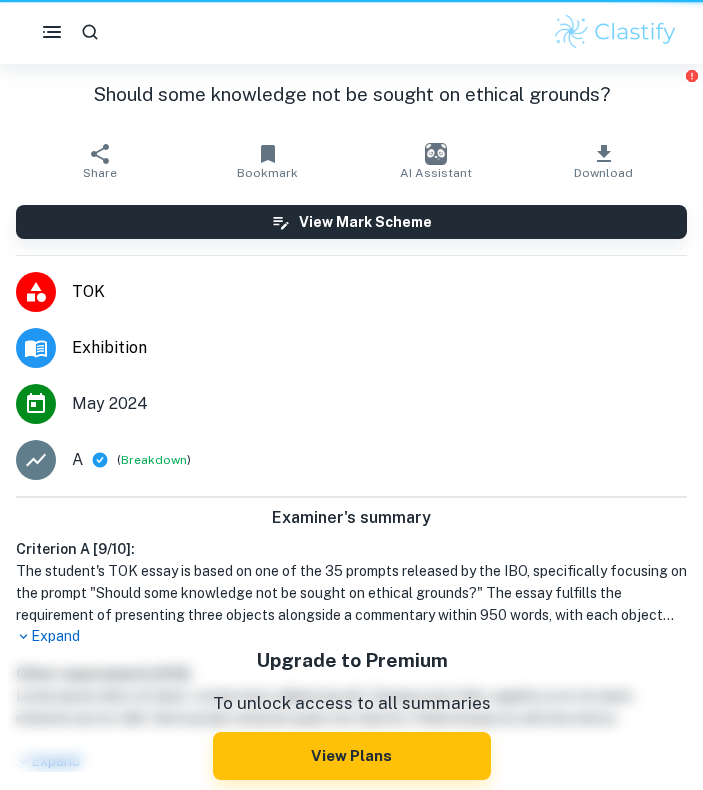 scroll, scrollTop: 0, scrollLeft: 0, axis: both 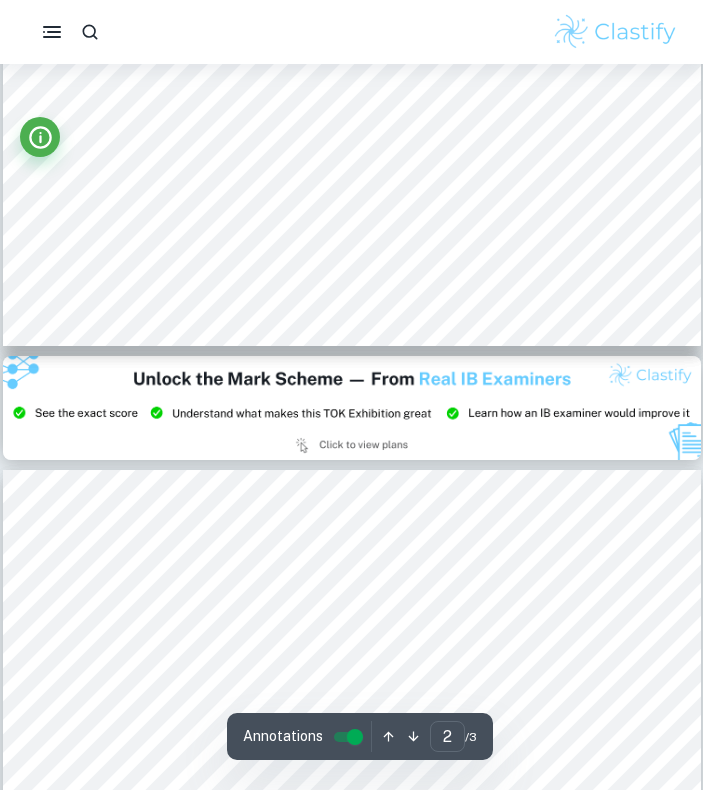 type on "3" 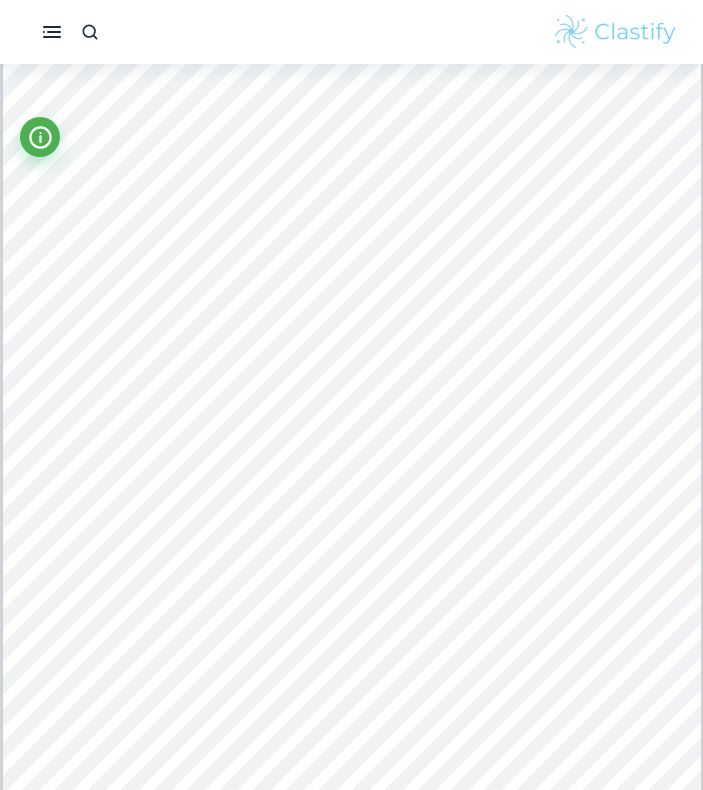scroll, scrollTop: 2524, scrollLeft: 0, axis: vertical 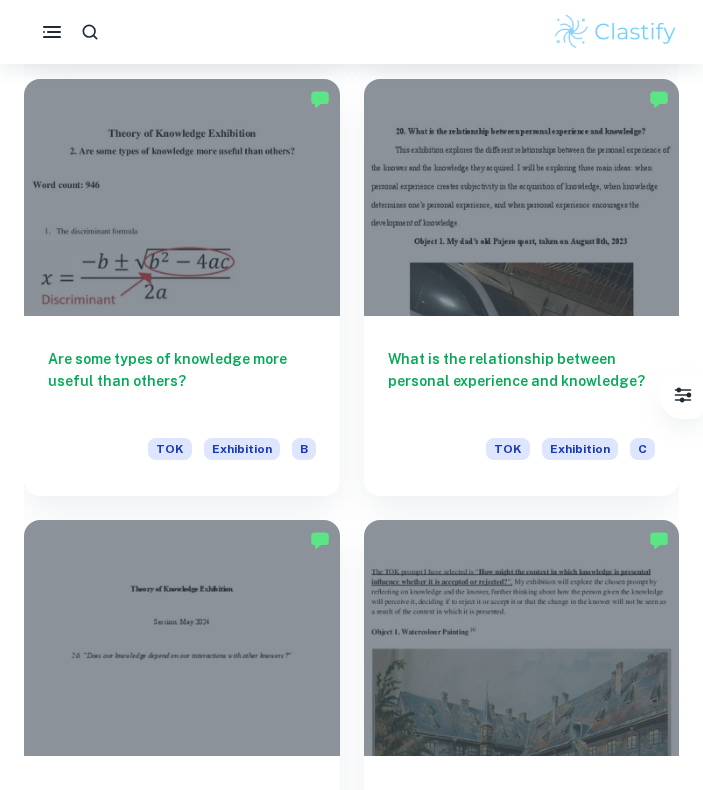 click on "Are some types of knowledge more useful than others?" at bounding box center (182, 381) 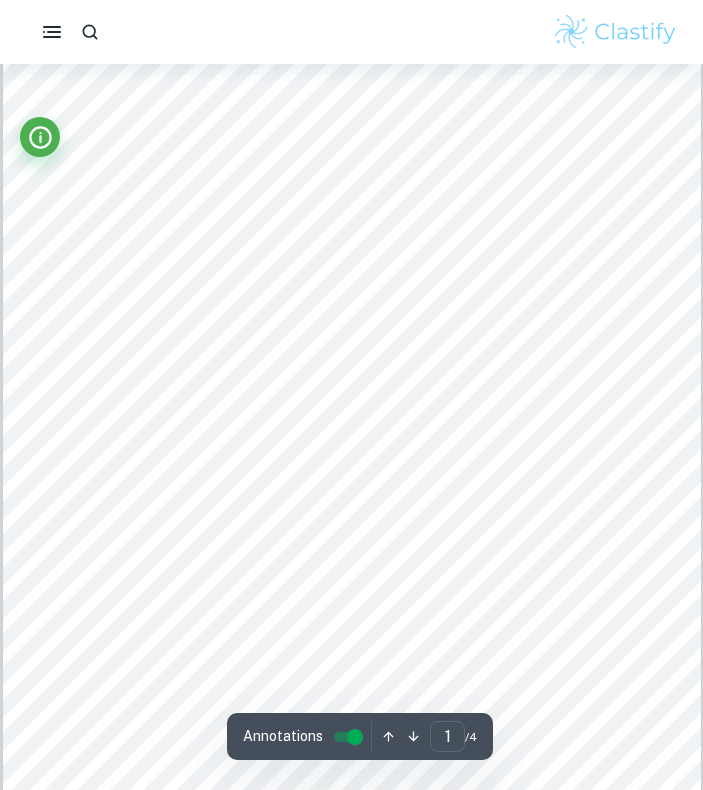 scroll, scrollTop: 145, scrollLeft: 0, axis: vertical 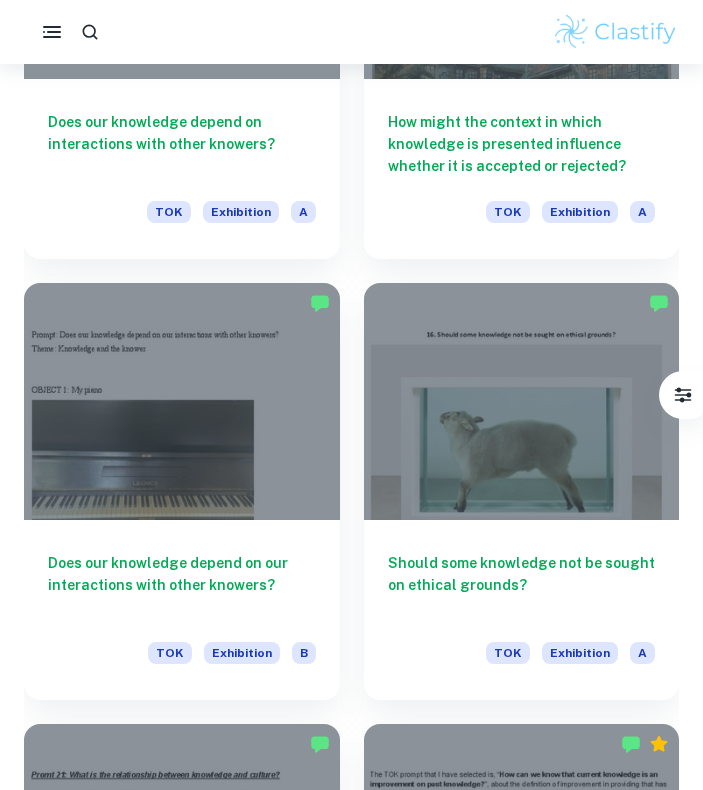 click at bounding box center [182, 401] 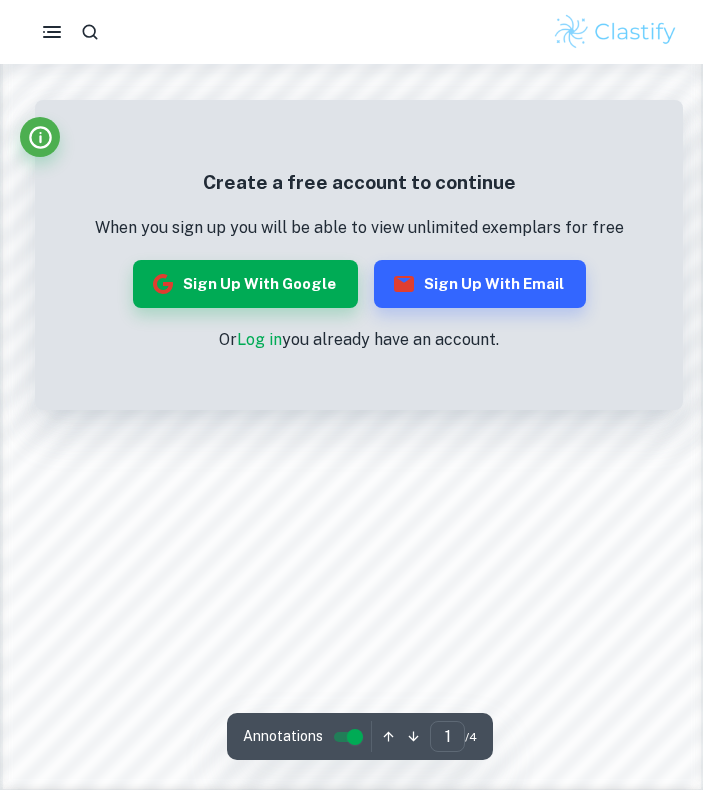 scroll, scrollTop: 1416, scrollLeft: 0, axis: vertical 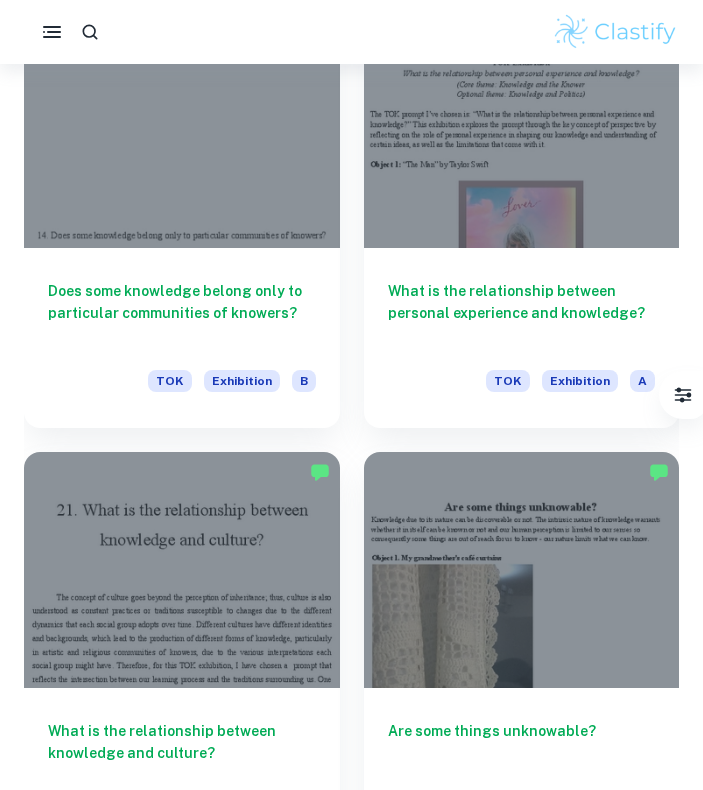 click at bounding box center [522, 570] 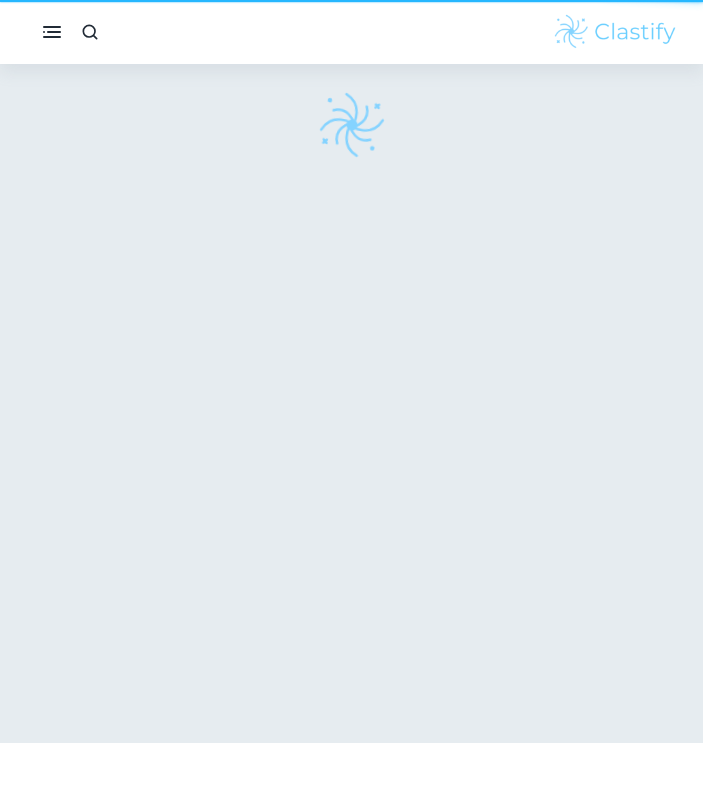 scroll, scrollTop: 0, scrollLeft: 0, axis: both 